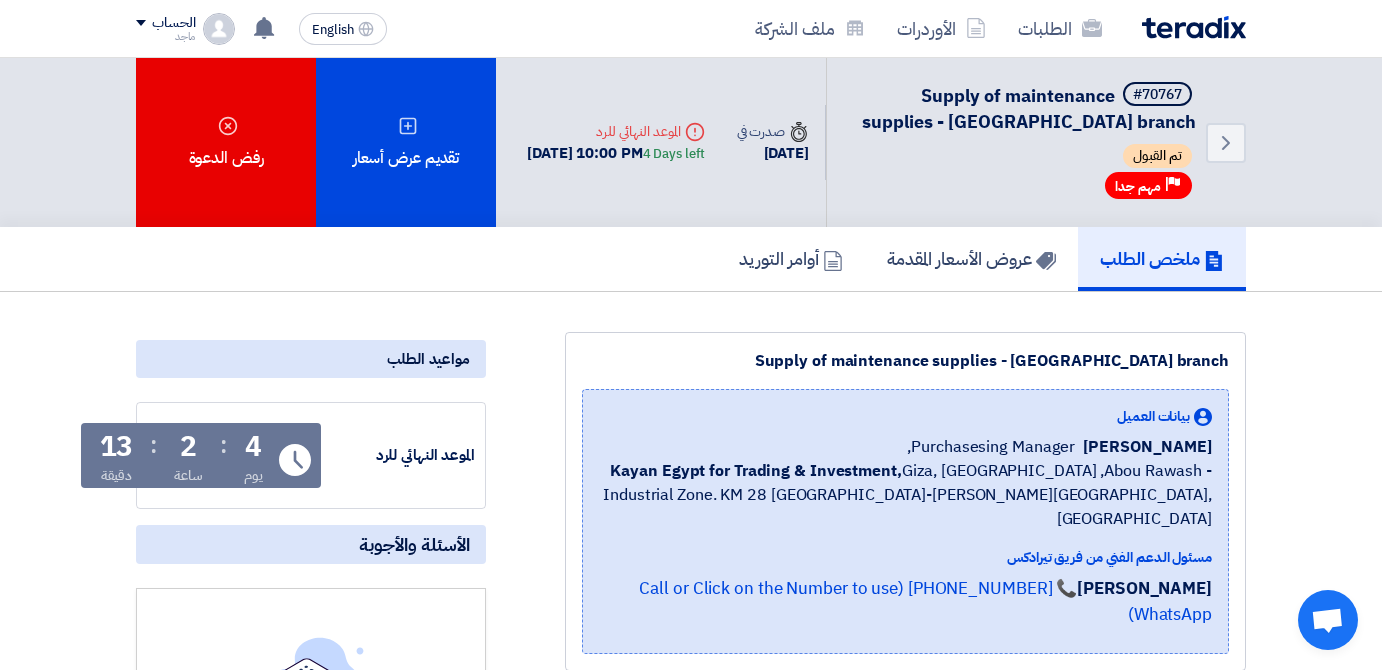scroll, scrollTop: 8, scrollLeft: 0, axis: vertical 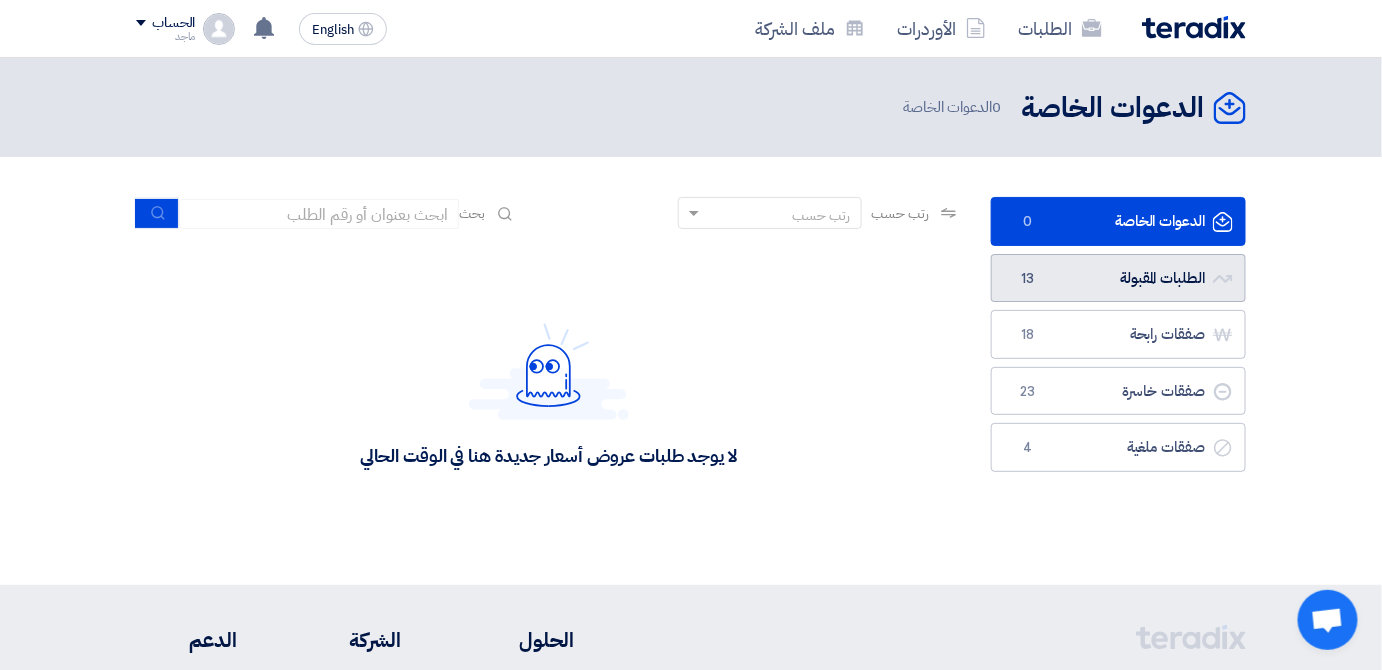 click on "الطلبات المقبولة
الطلبات المقبولة
13" 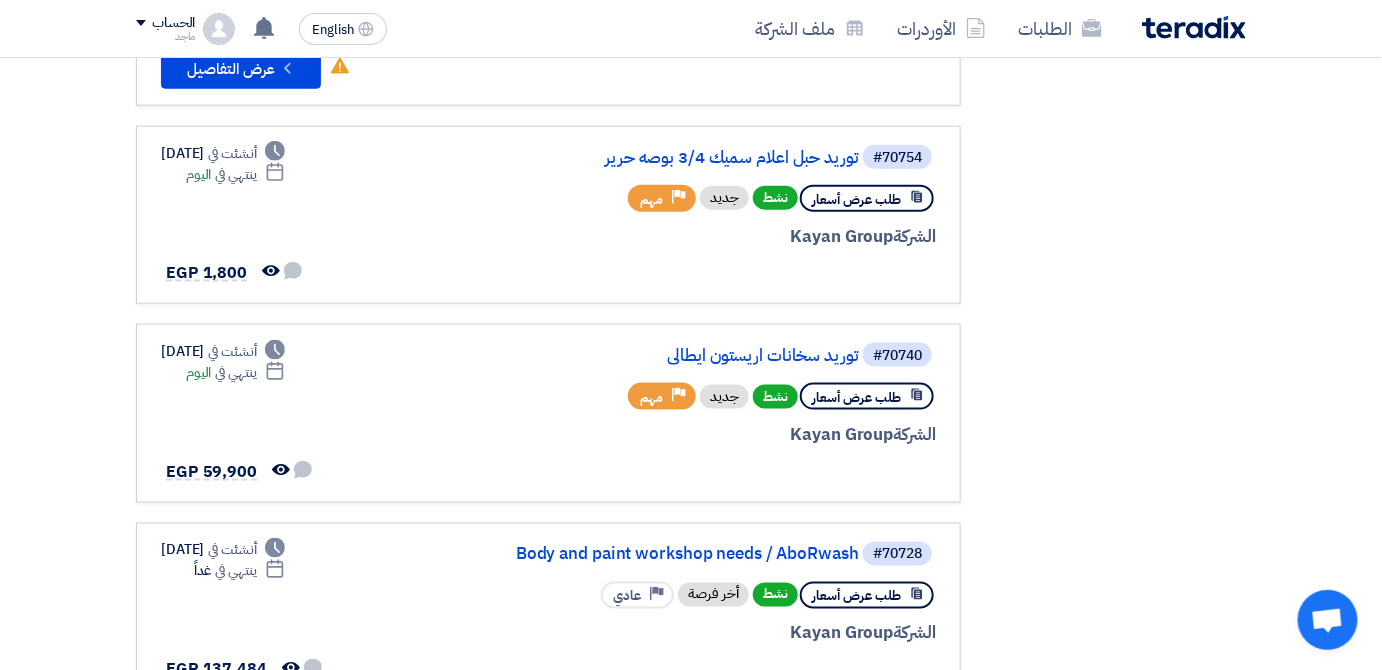 scroll, scrollTop: 740, scrollLeft: 0, axis: vertical 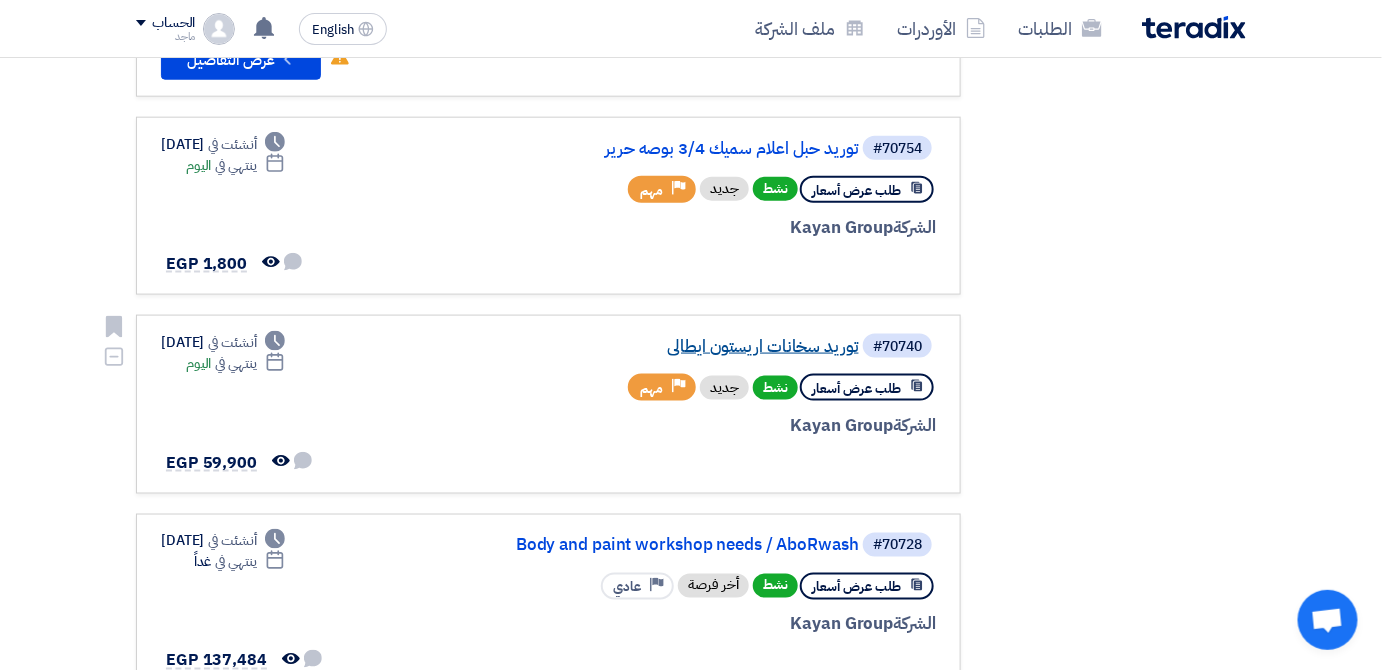 click on "توريد سخانات اريستون ايطالى" 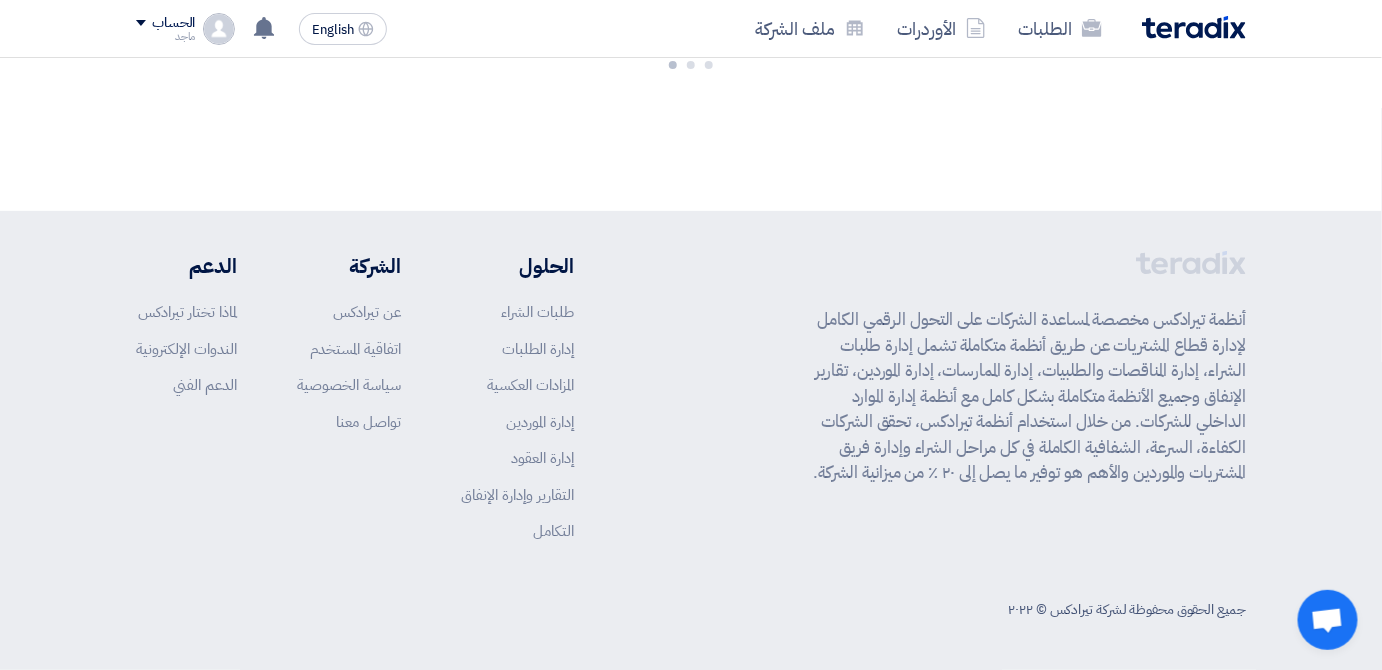 scroll, scrollTop: 0, scrollLeft: 0, axis: both 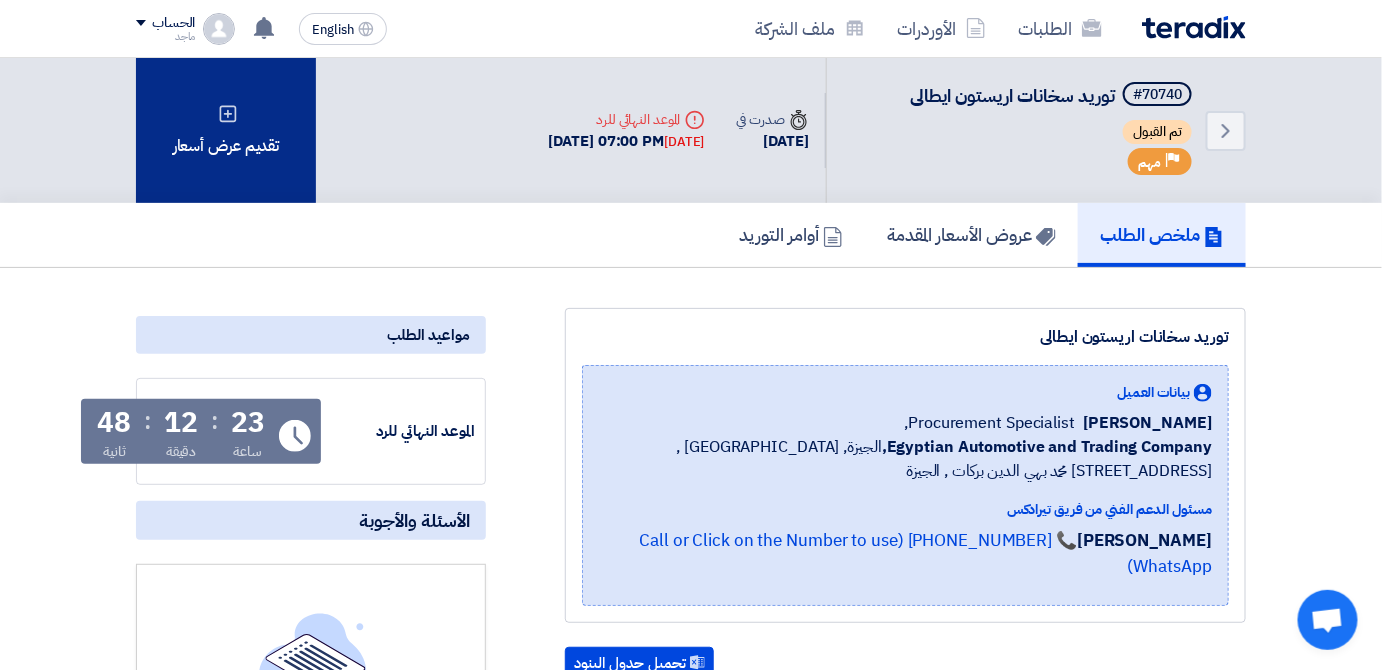 click on "تقديم عرض أسعار" 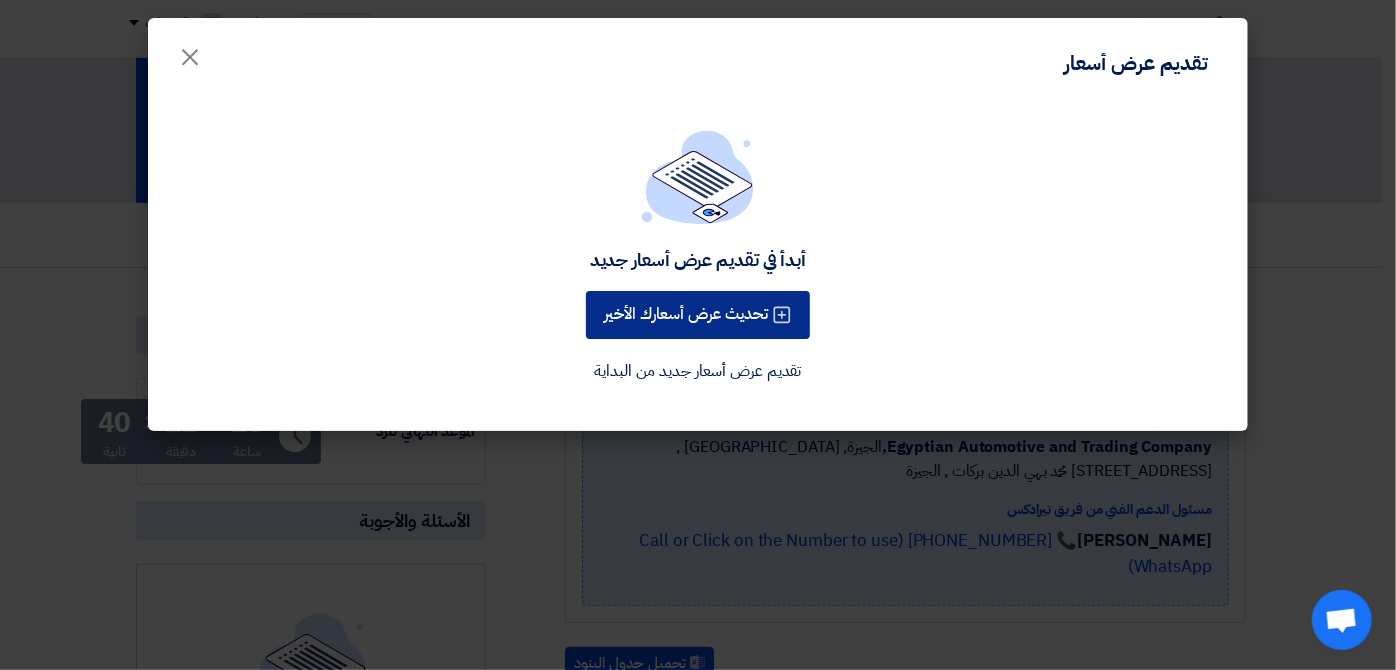 click on "تحديث عرض أسعارك الأخير" 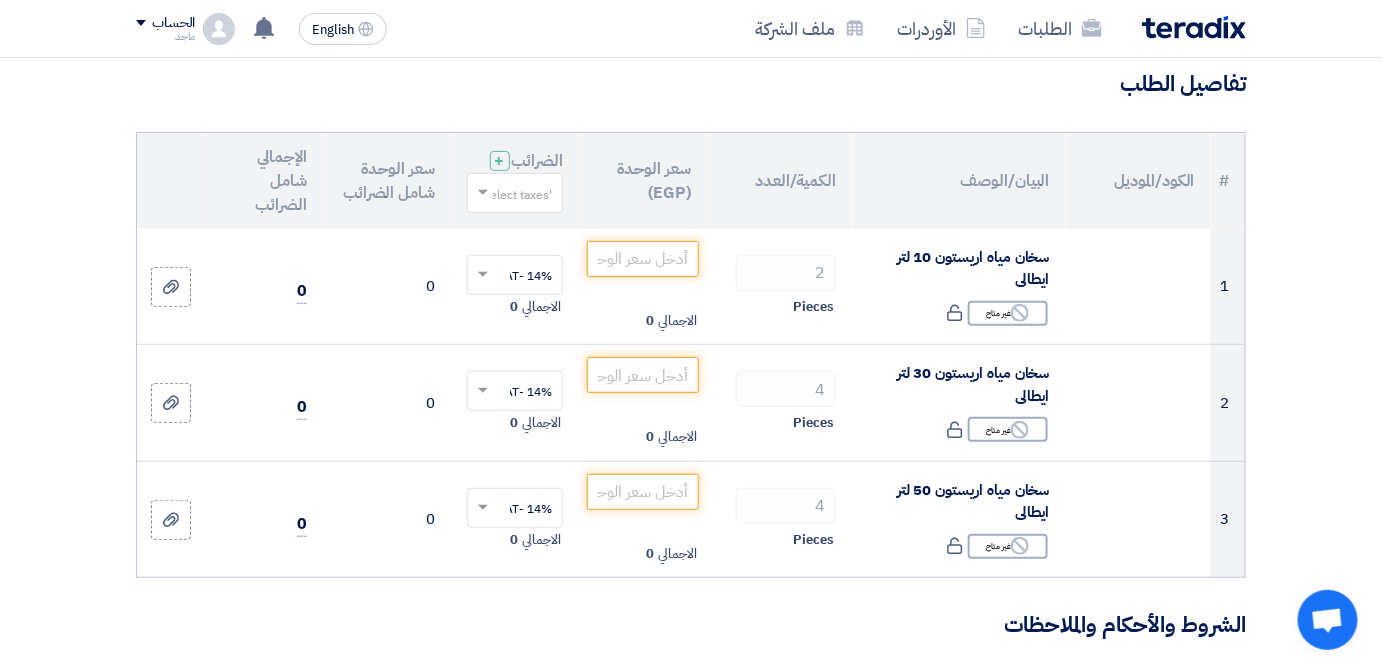 scroll, scrollTop: 0, scrollLeft: 0, axis: both 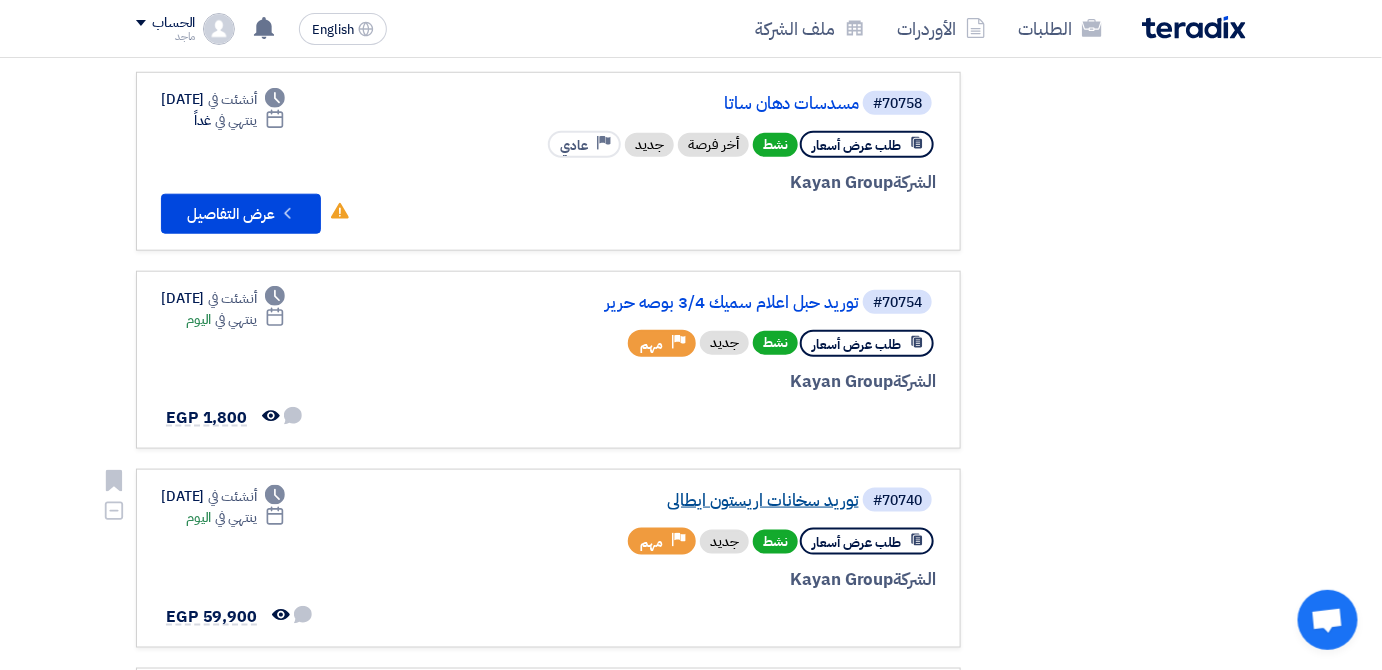 click on "توريد سخانات اريستون ايطالى" 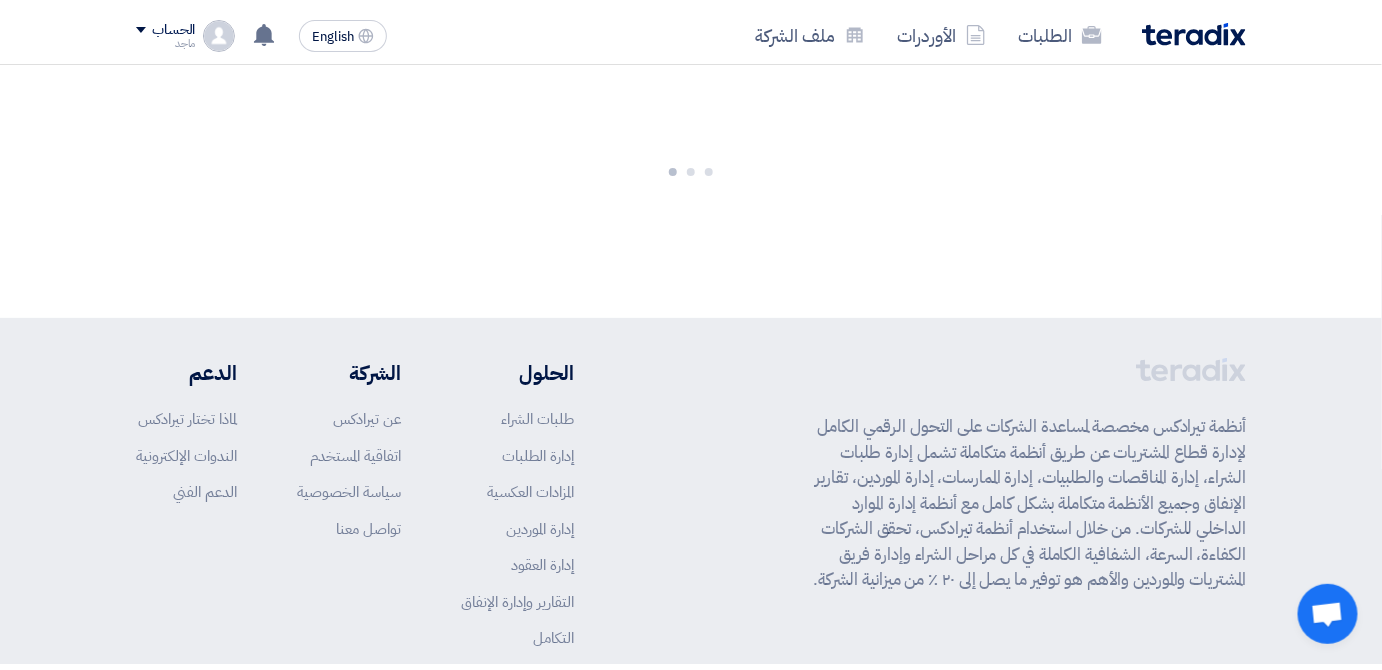 scroll, scrollTop: 0, scrollLeft: 0, axis: both 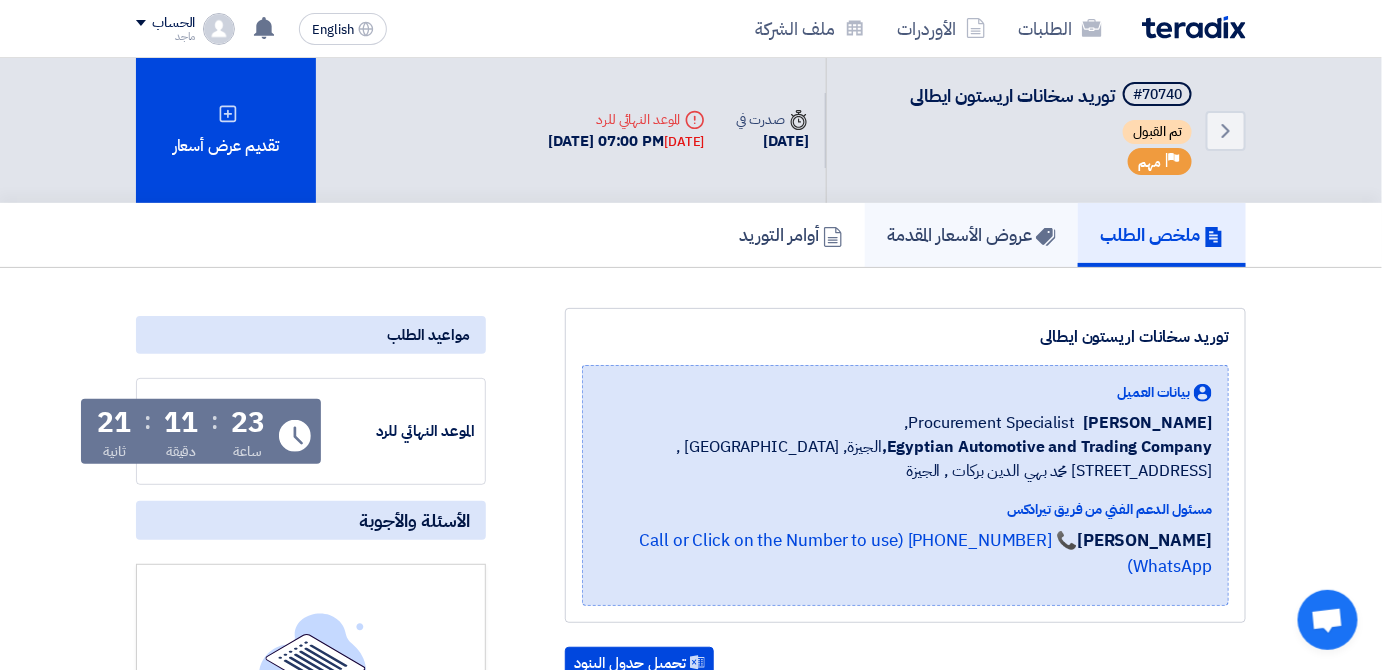 click on "عروض الأسعار المقدمة" 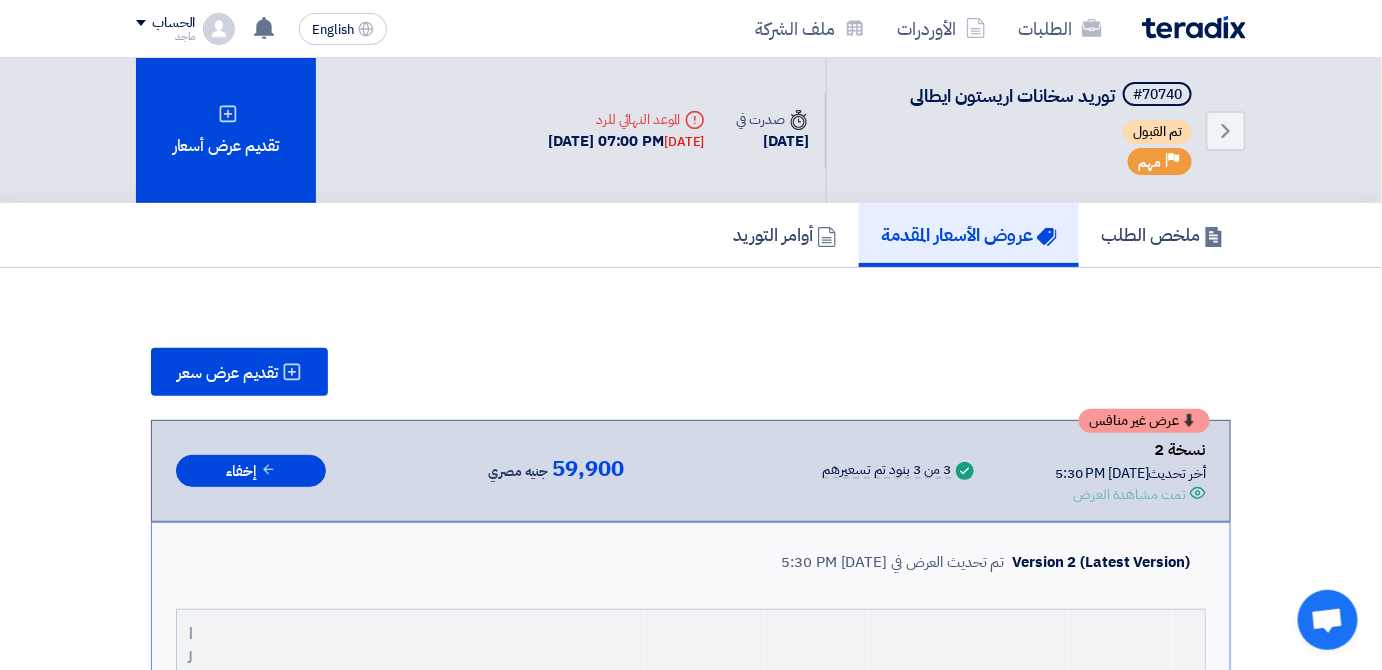 click on "نسخة 2" at bounding box center (1130, 450) 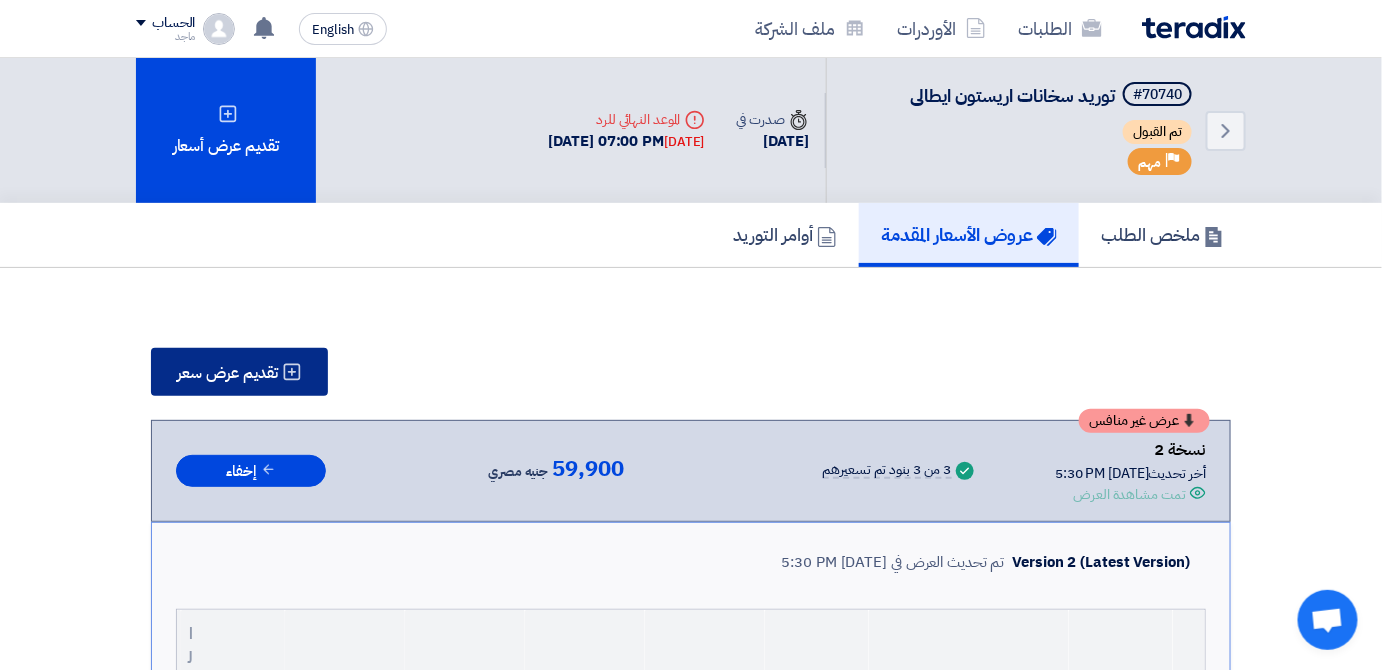 click on "تقديم عرض سعر" 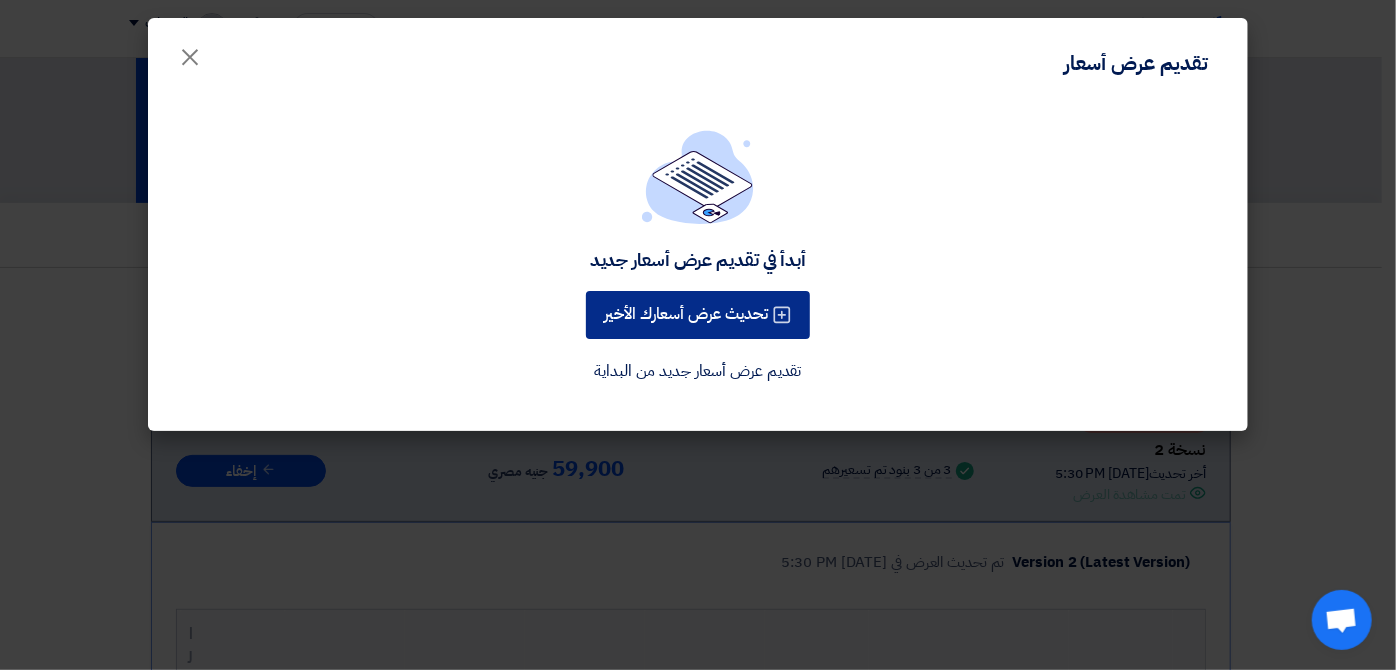 click on "تحديث عرض أسعارك الأخير" 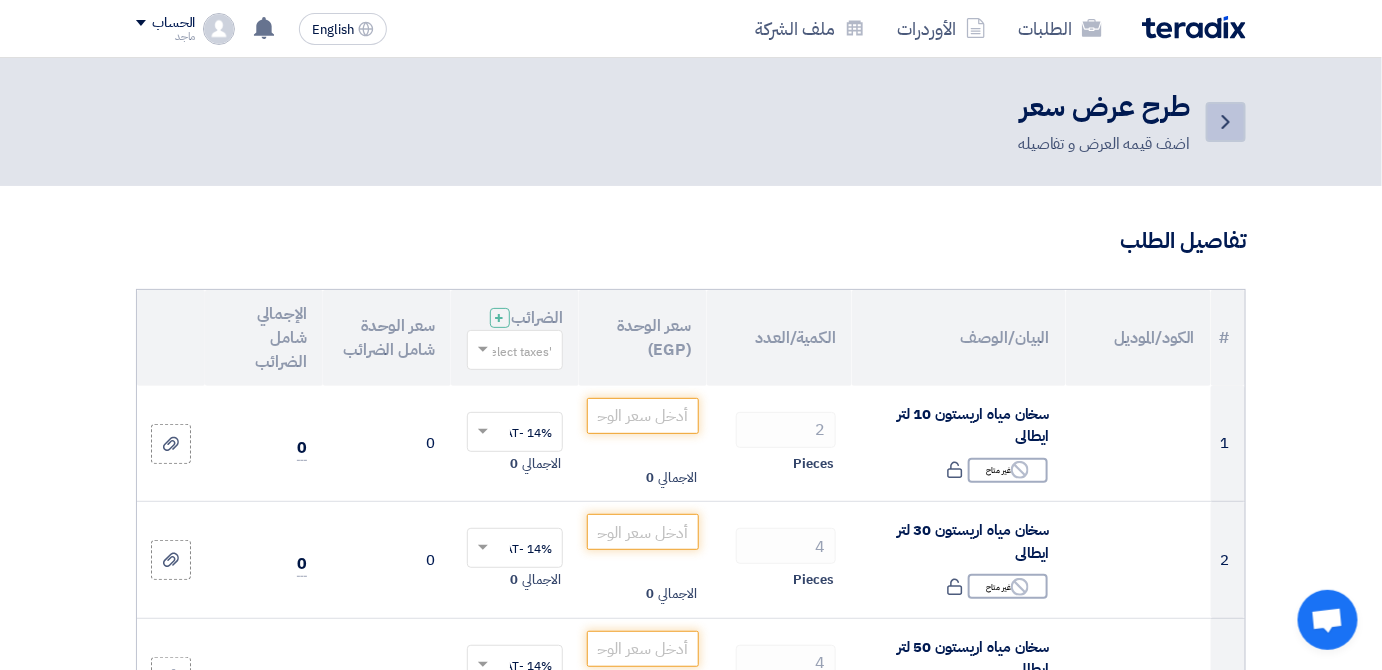 click on "Back" 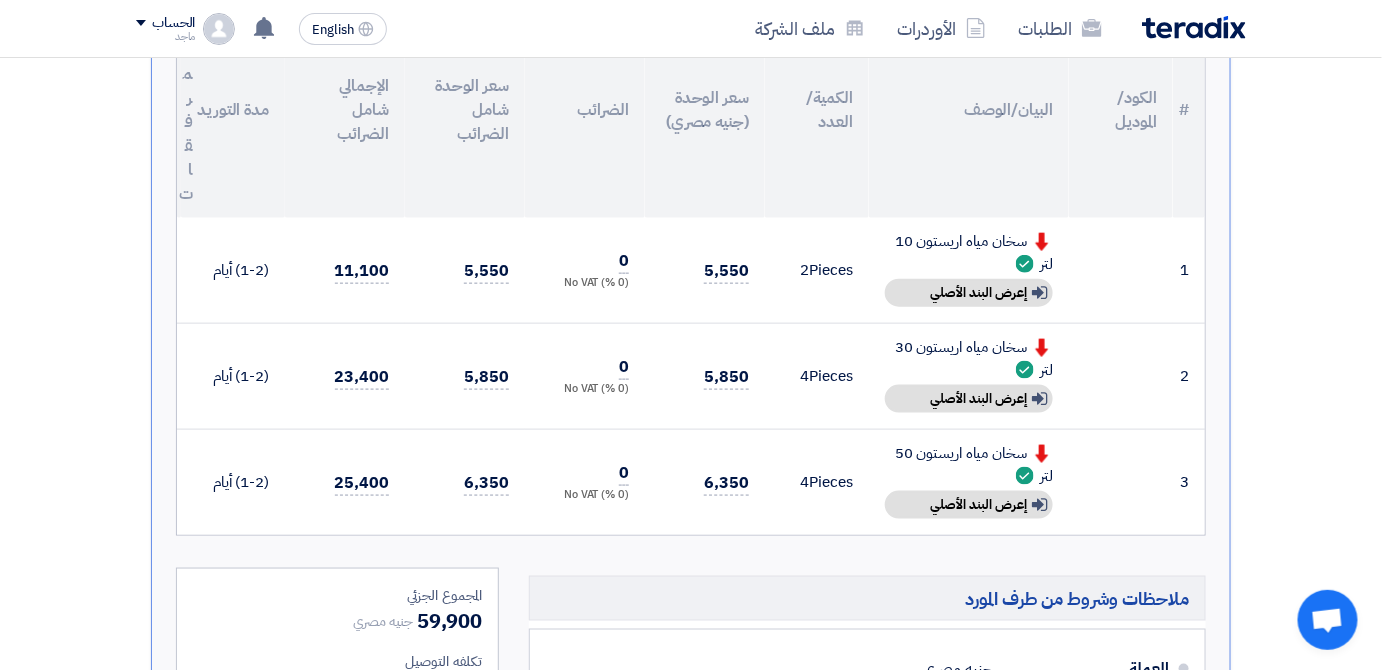 scroll, scrollTop: 616, scrollLeft: 0, axis: vertical 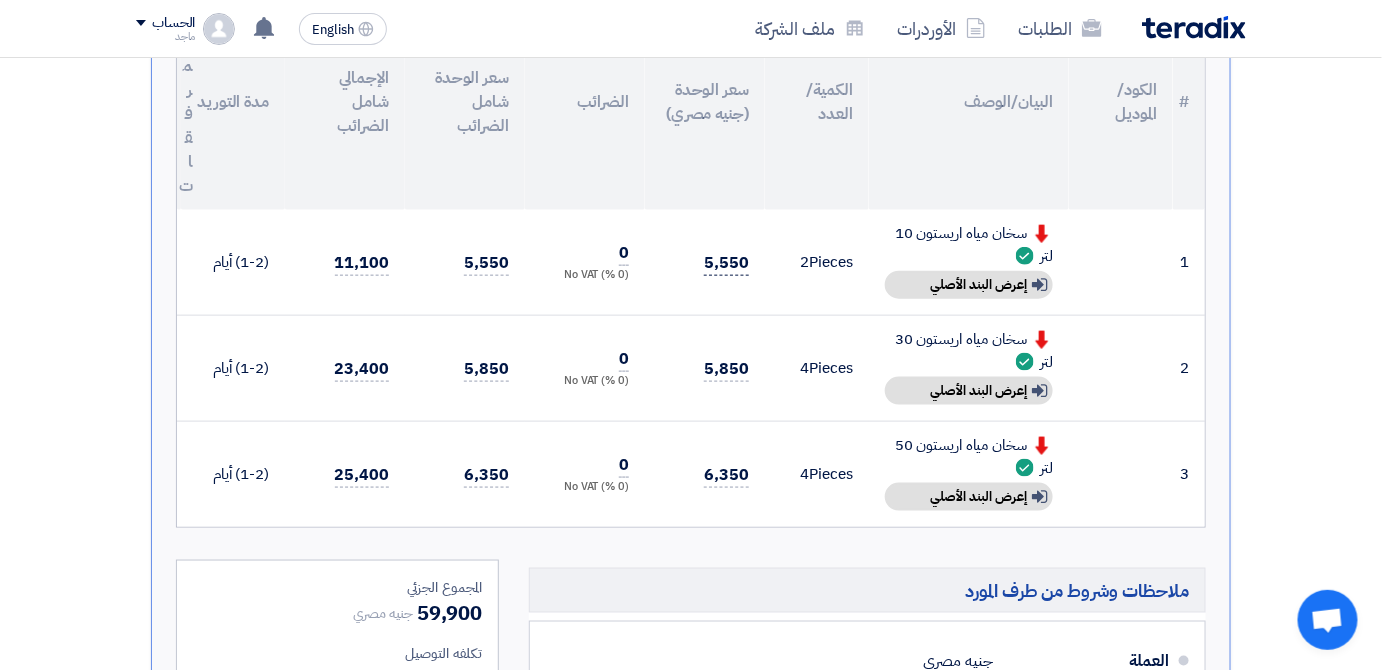 click on "5,550" at bounding box center [726, 263] 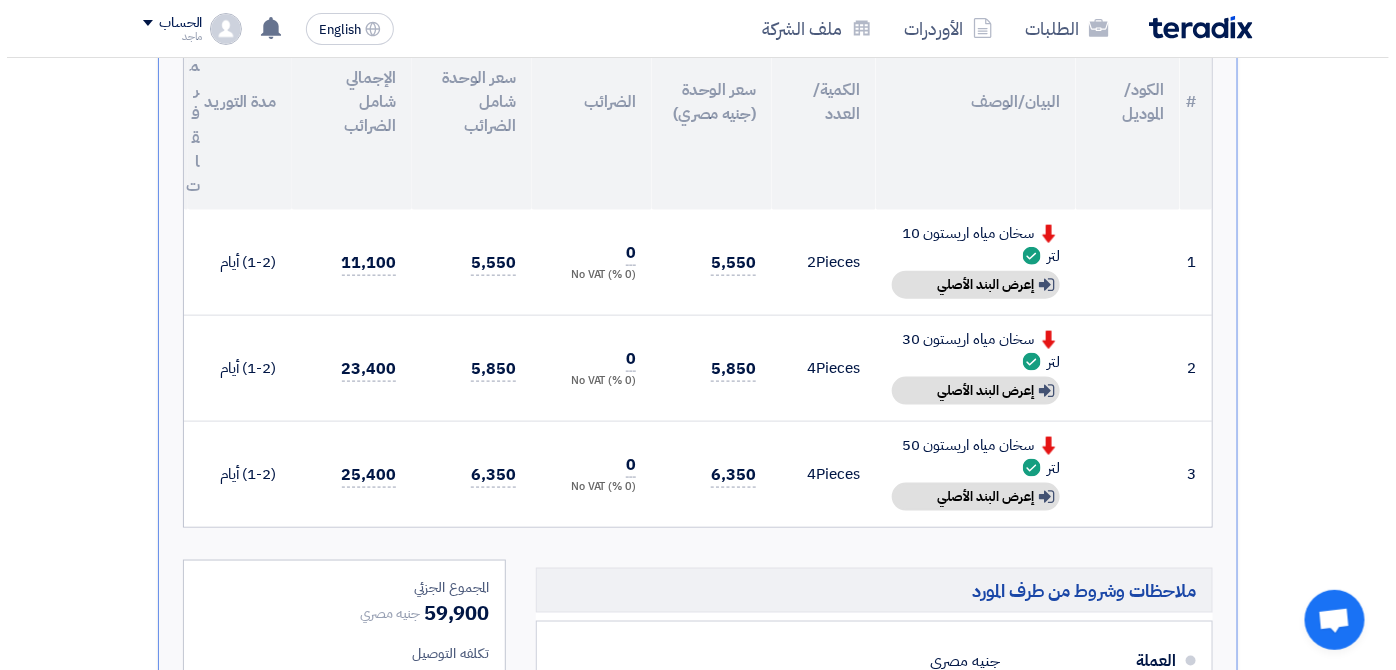 scroll, scrollTop: 30, scrollLeft: 0, axis: vertical 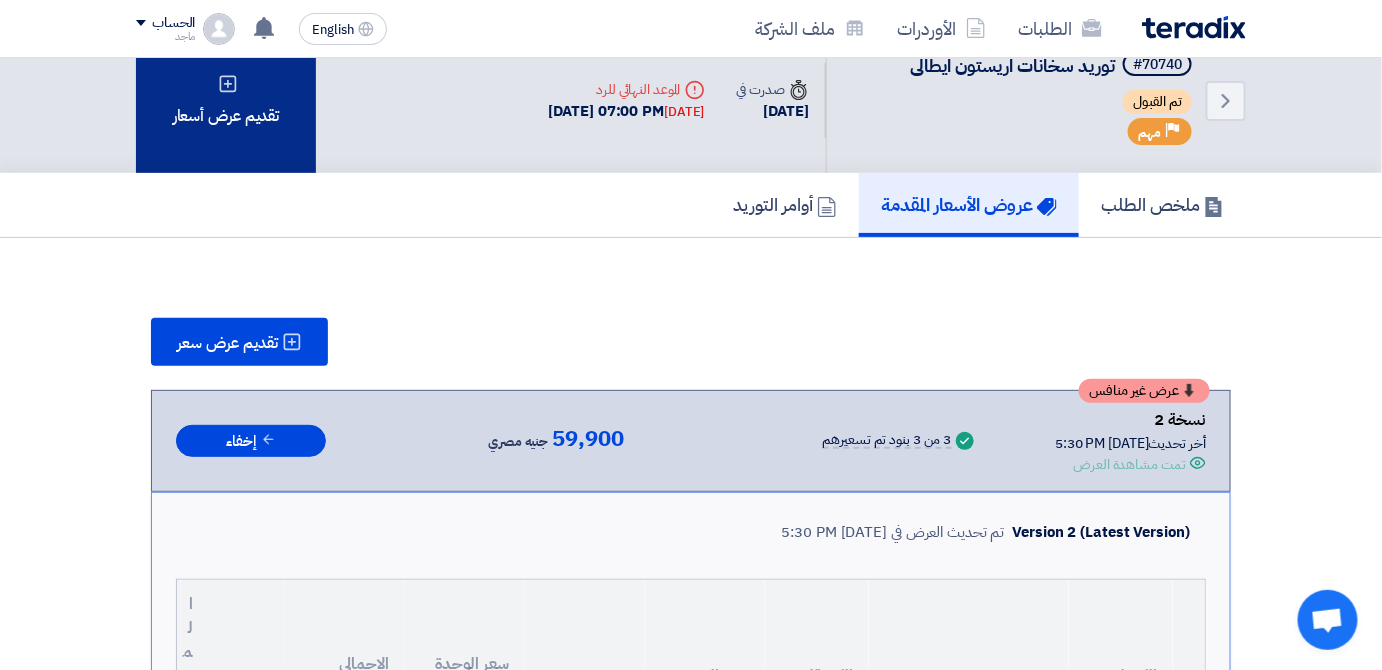 click on "تقديم عرض أسعار" 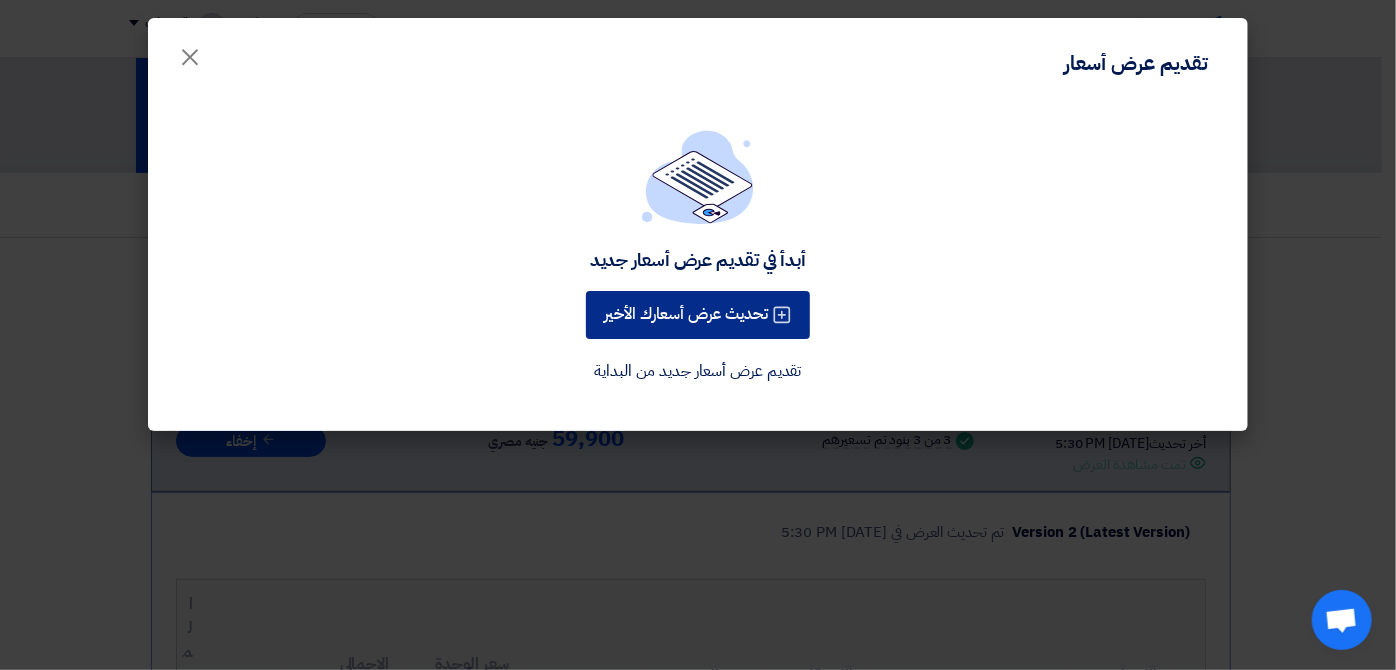 click on "تحديث عرض أسعارك الأخير" 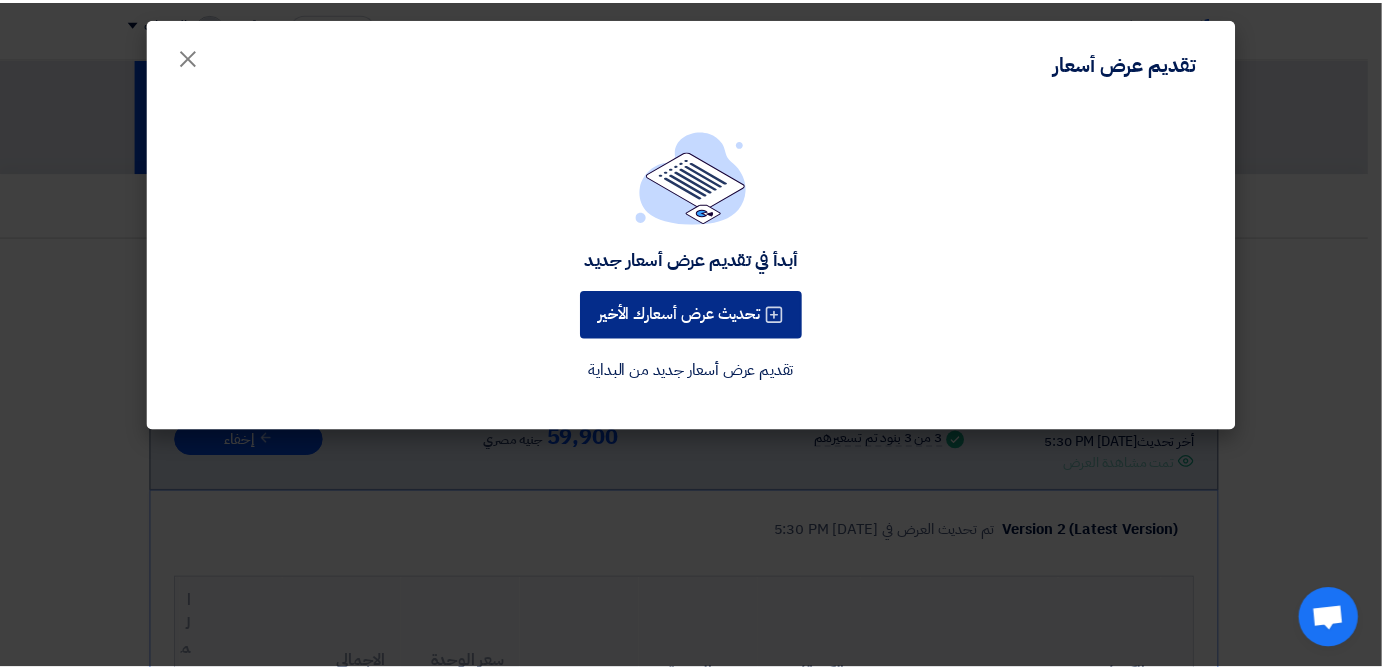 scroll, scrollTop: 0, scrollLeft: 0, axis: both 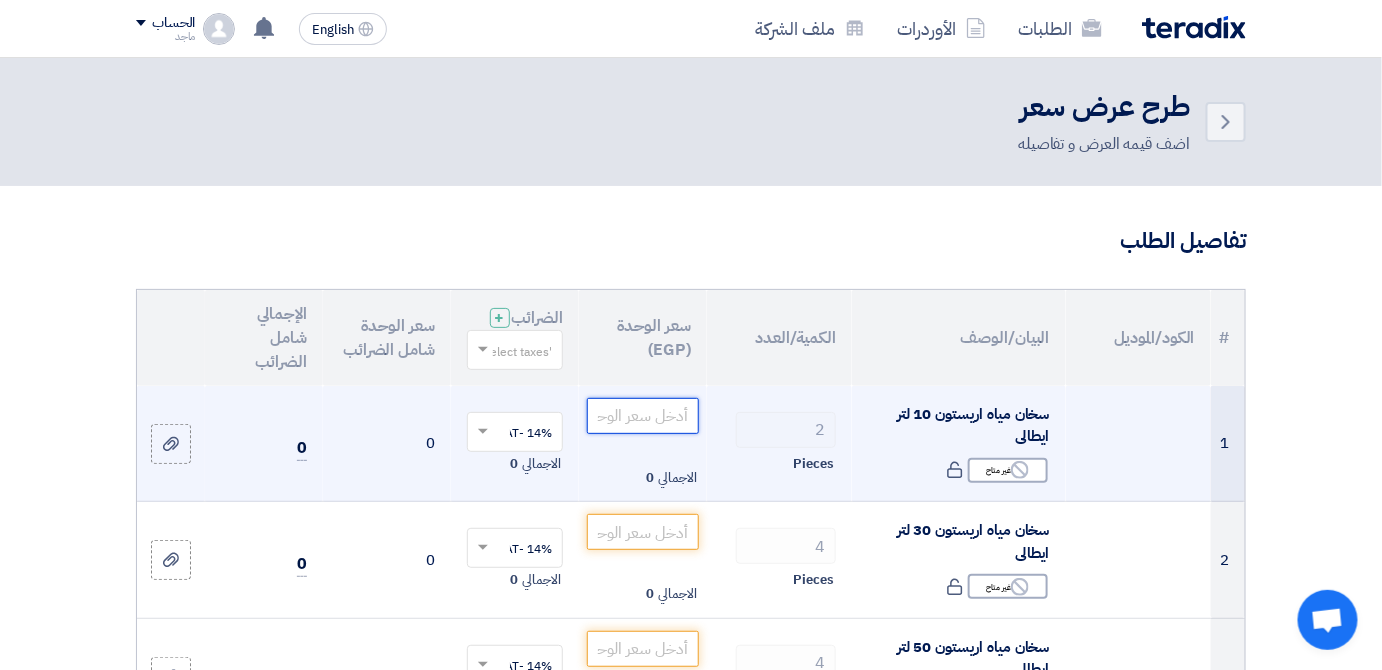 click 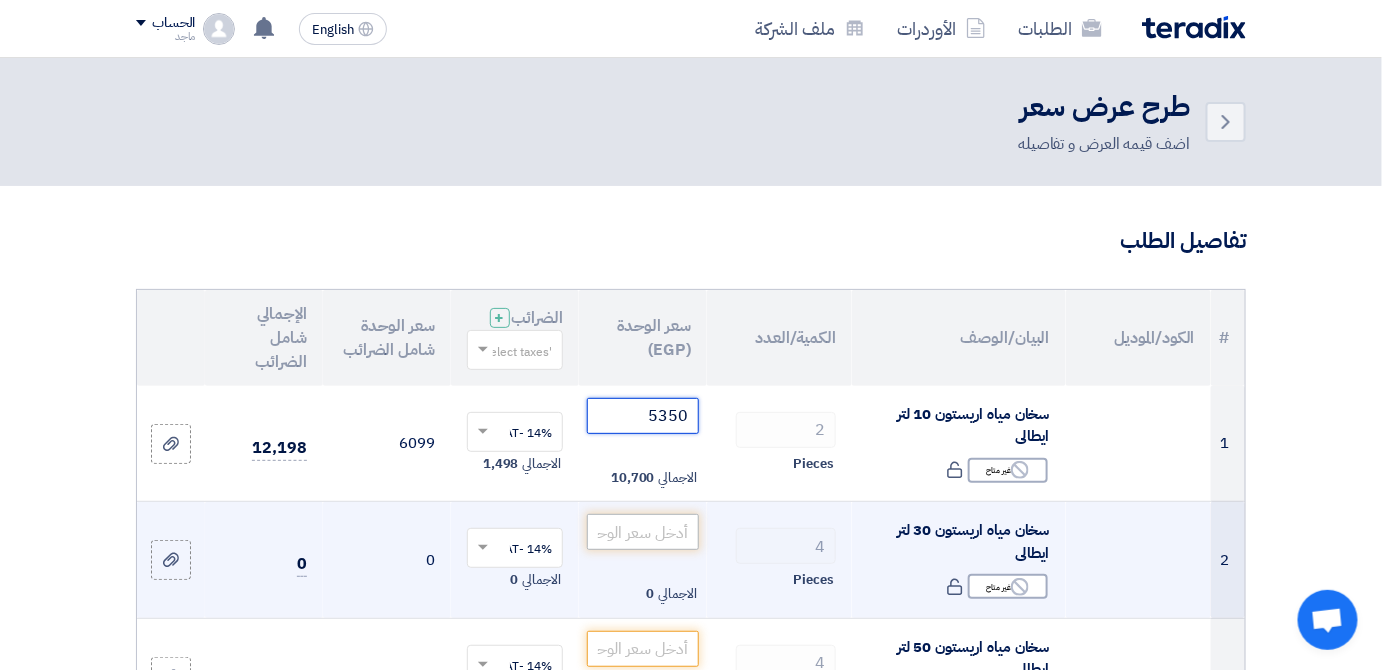 type on "5350" 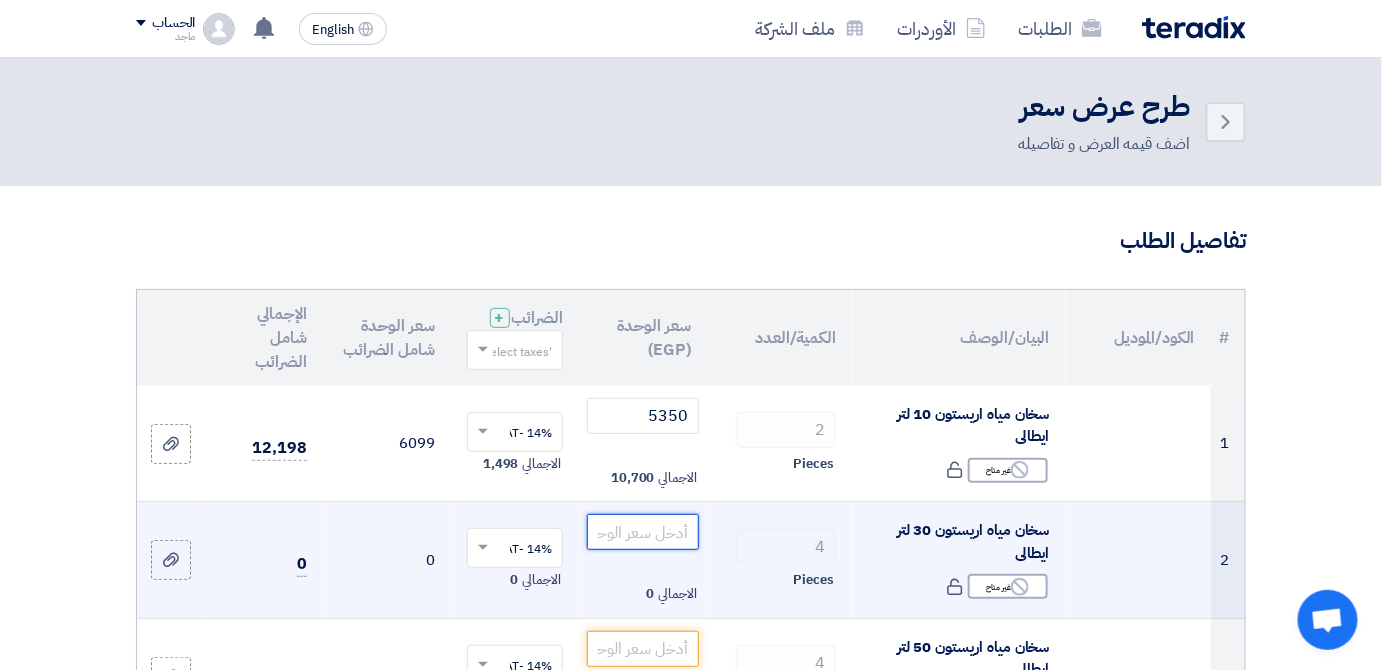 click 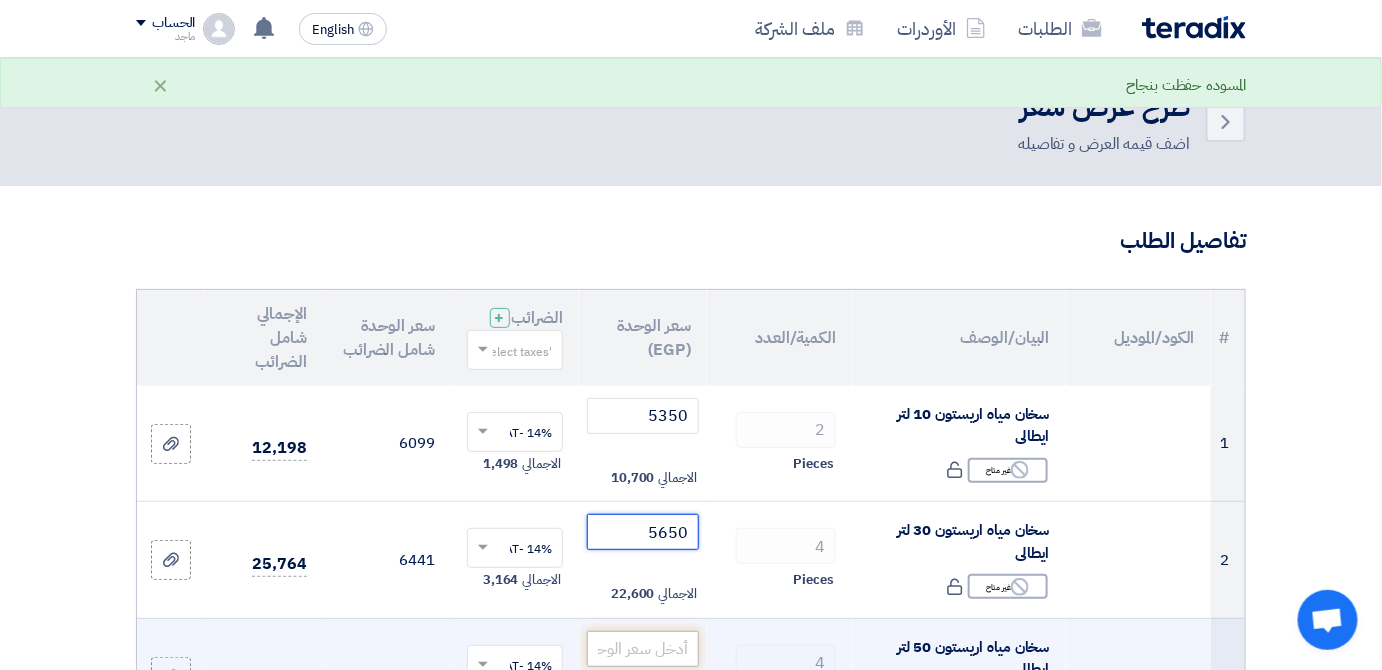 type on "5650" 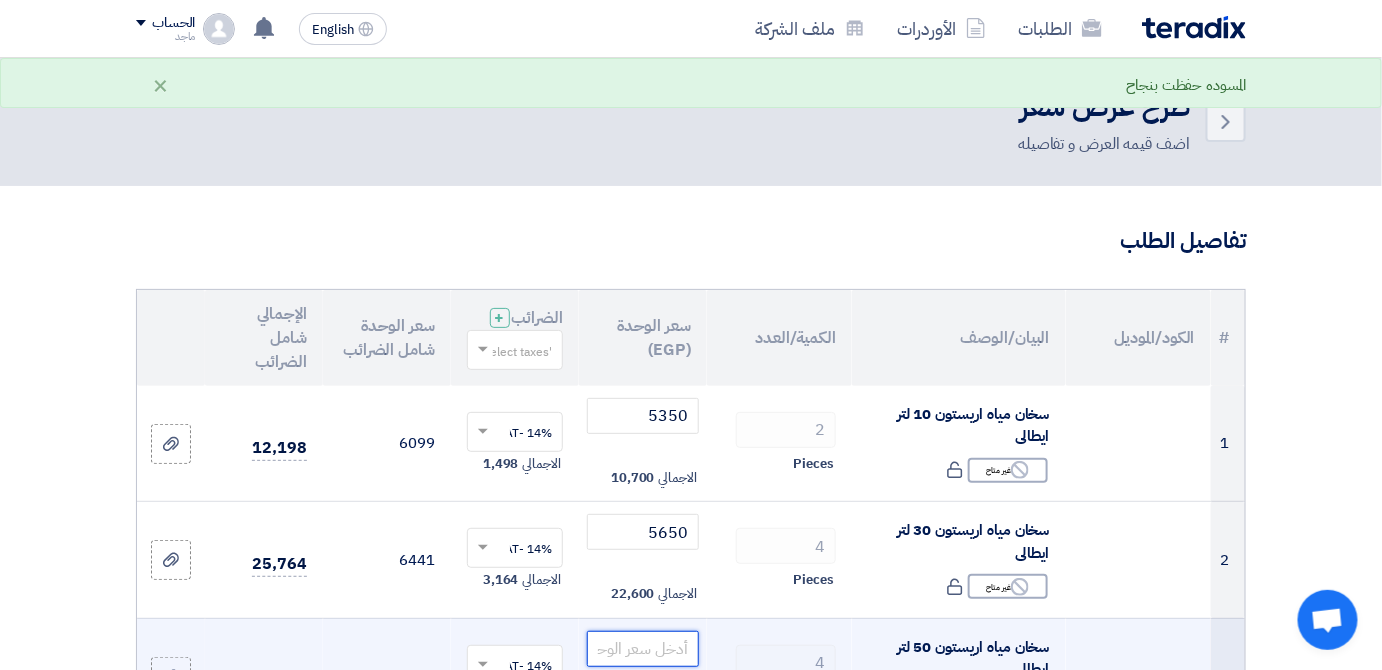 click 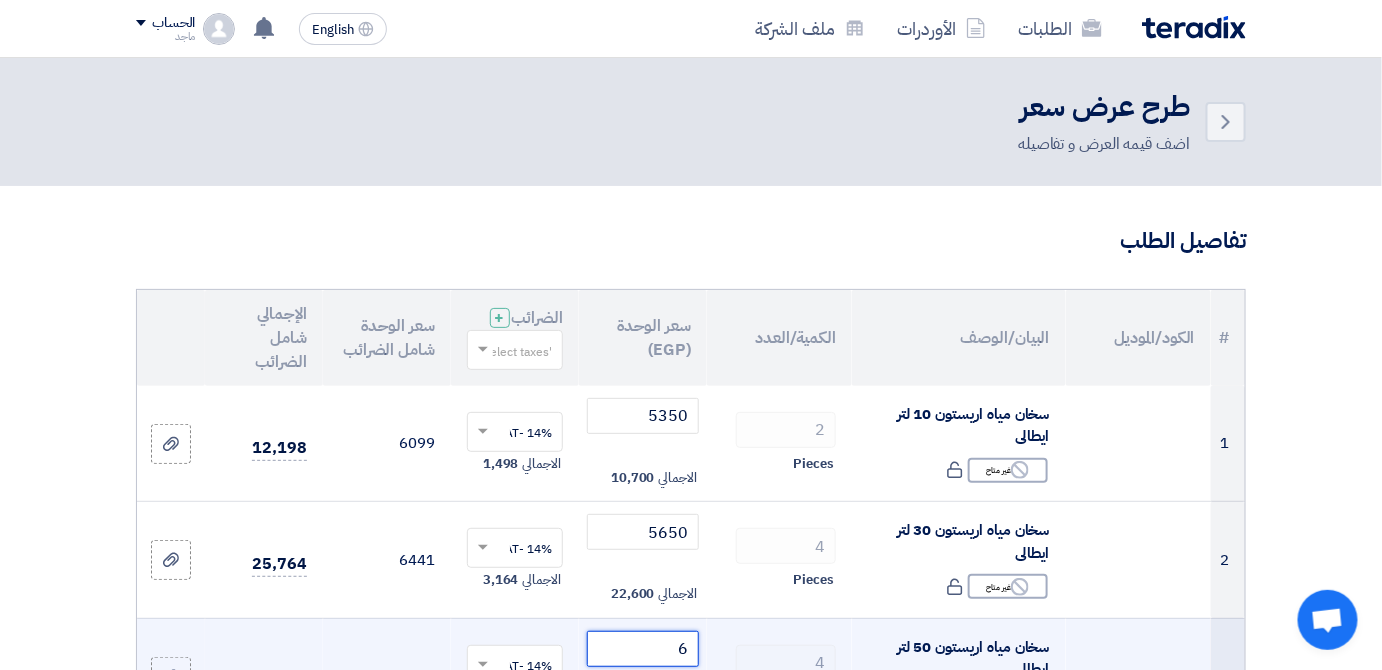 scroll, scrollTop: 5, scrollLeft: 0, axis: vertical 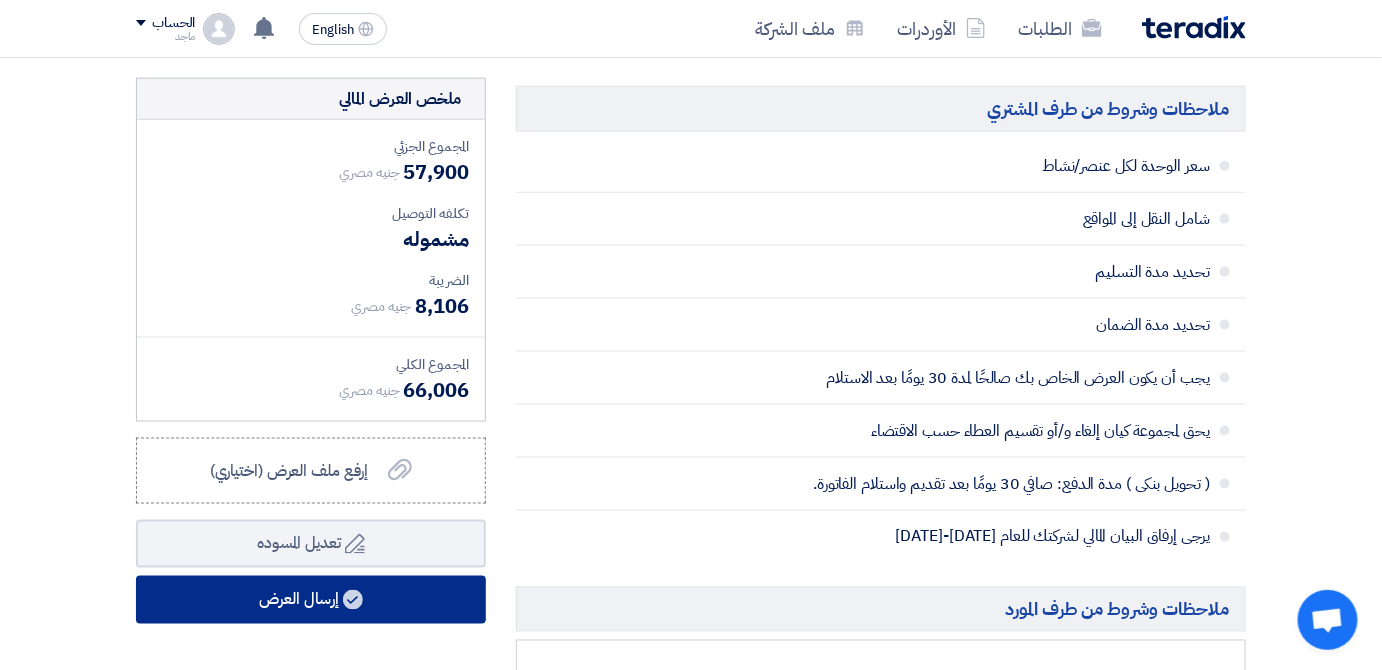 type on "6150" 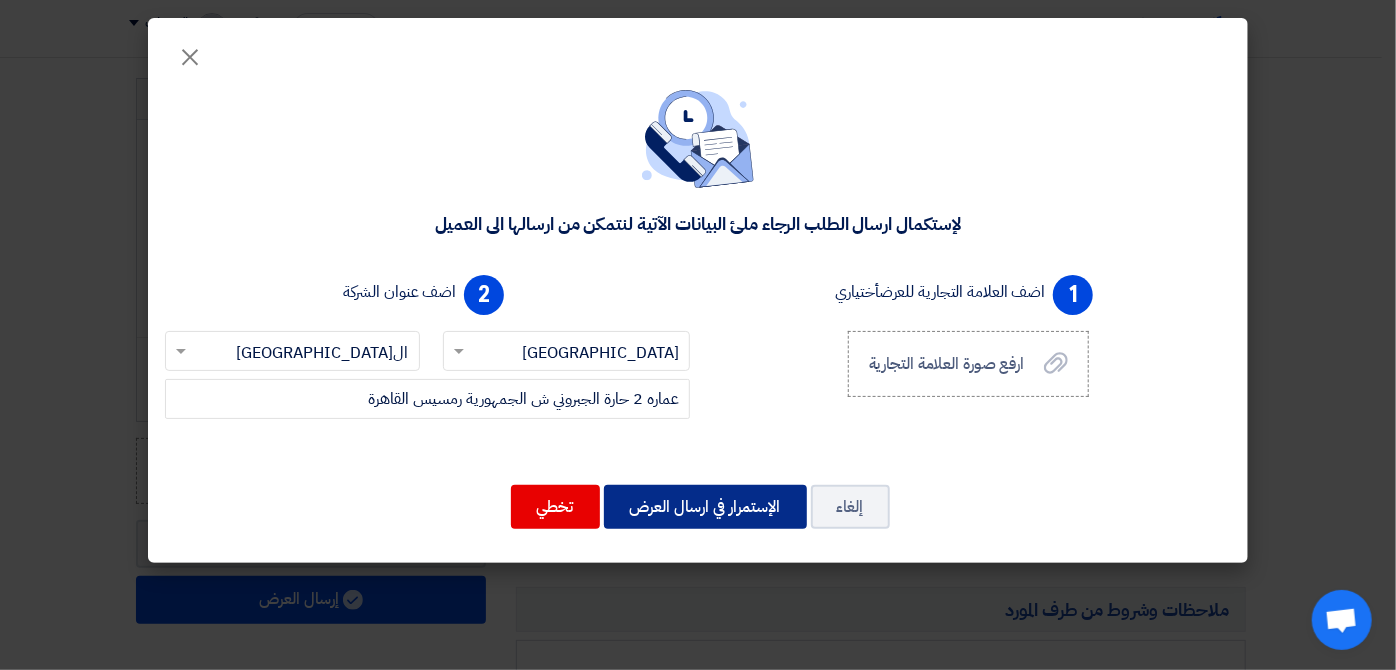 click on "الإستمرار في ارسال العرض" 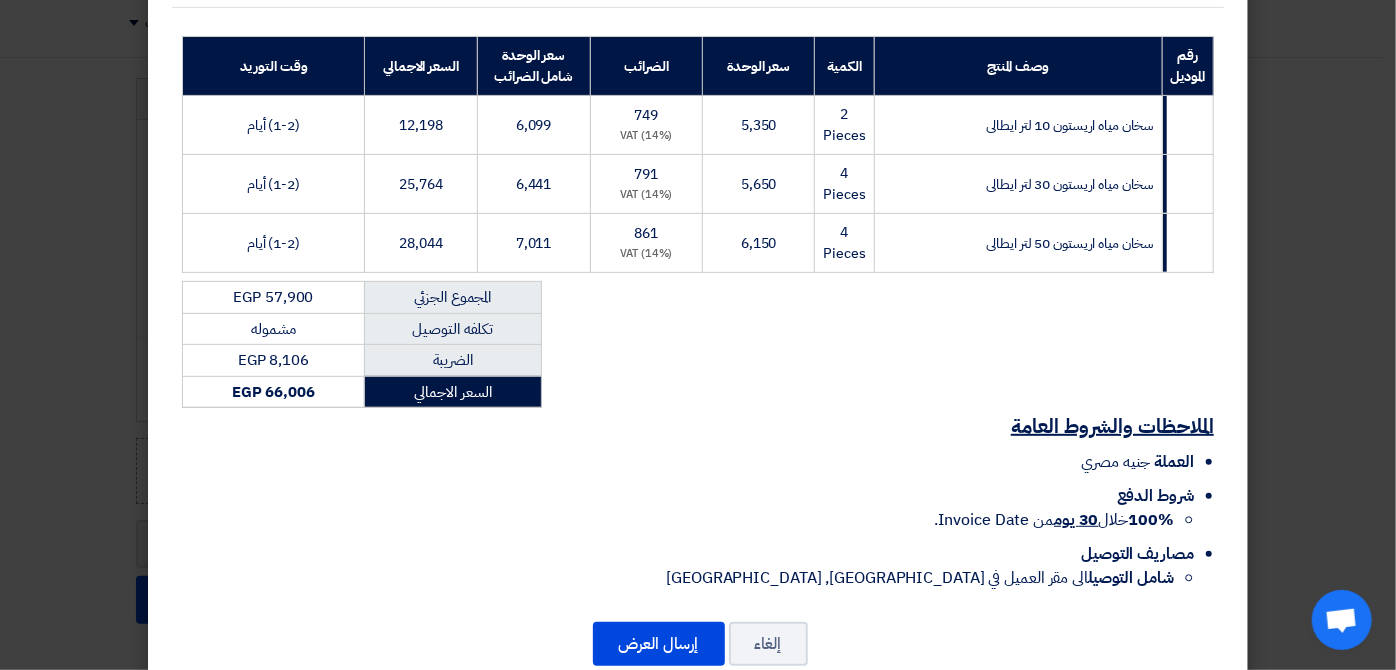 scroll, scrollTop: 309, scrollLeft: 0, axis: vertical 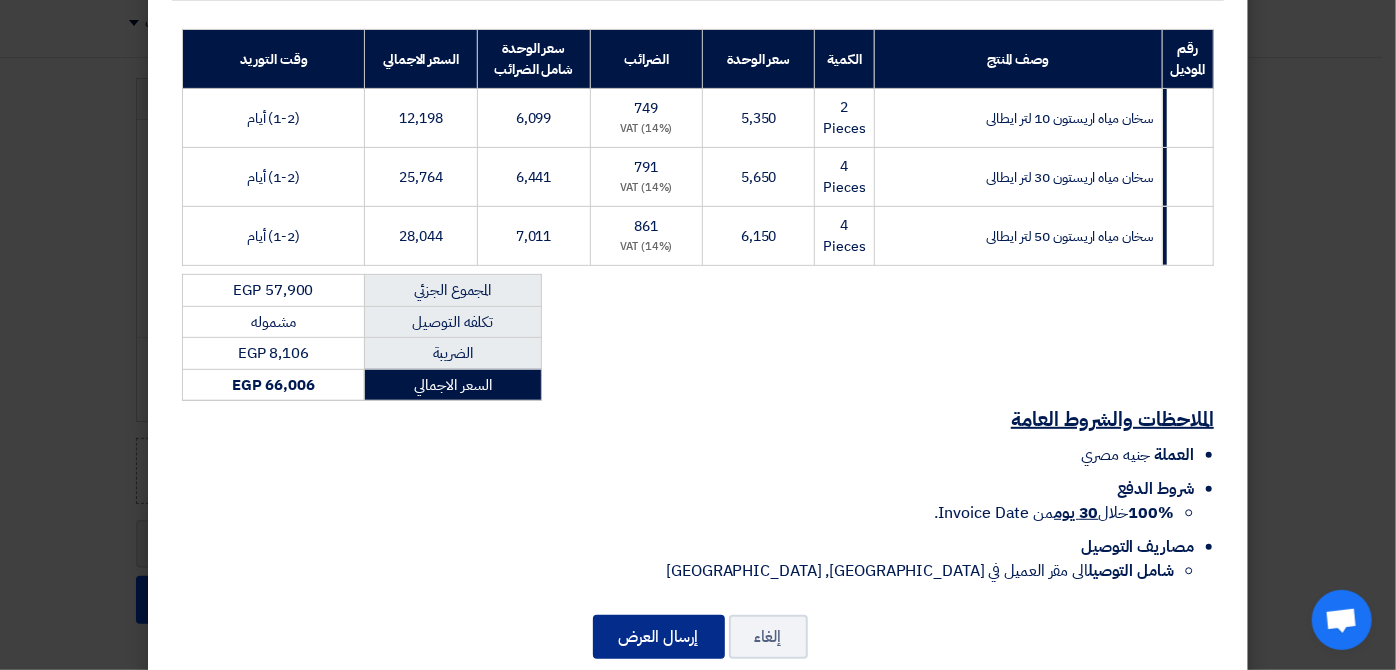 click on "إرسال العرض" 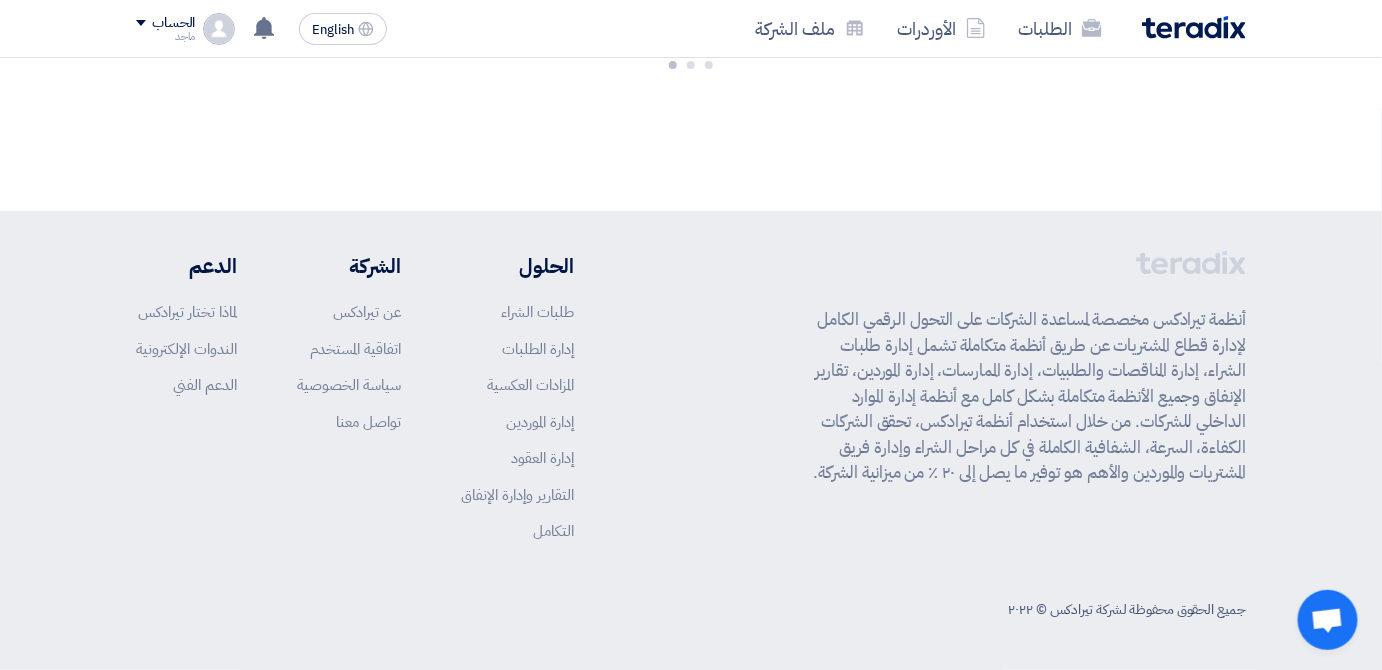 scroll, scrollTop: 1606, scrollLeft: 0, axis: vertical 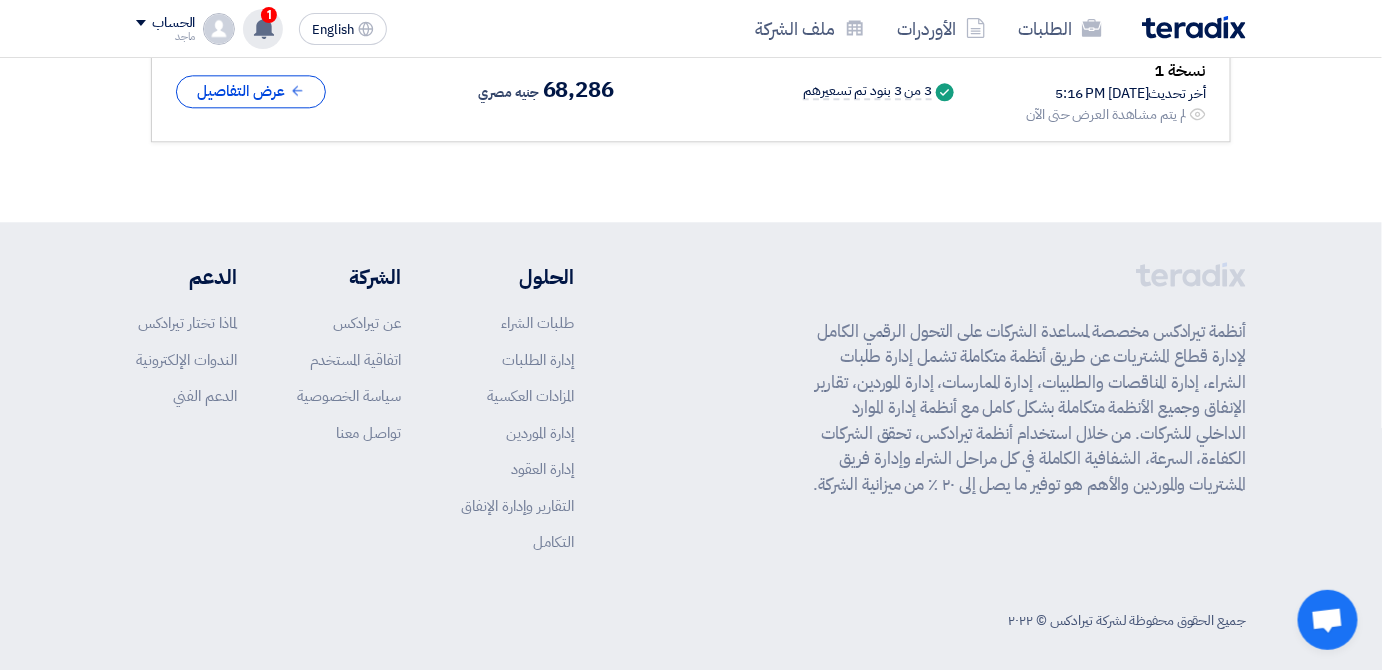 click on "1
عرض سعرك لطلب توريد سخانات اريستون ايطالى لم يعد الان تنافسي
Just now
تم ترسية طلب Supply of workshop tools من طرف Kayan Group علي مورد أخر
1 hours ago" 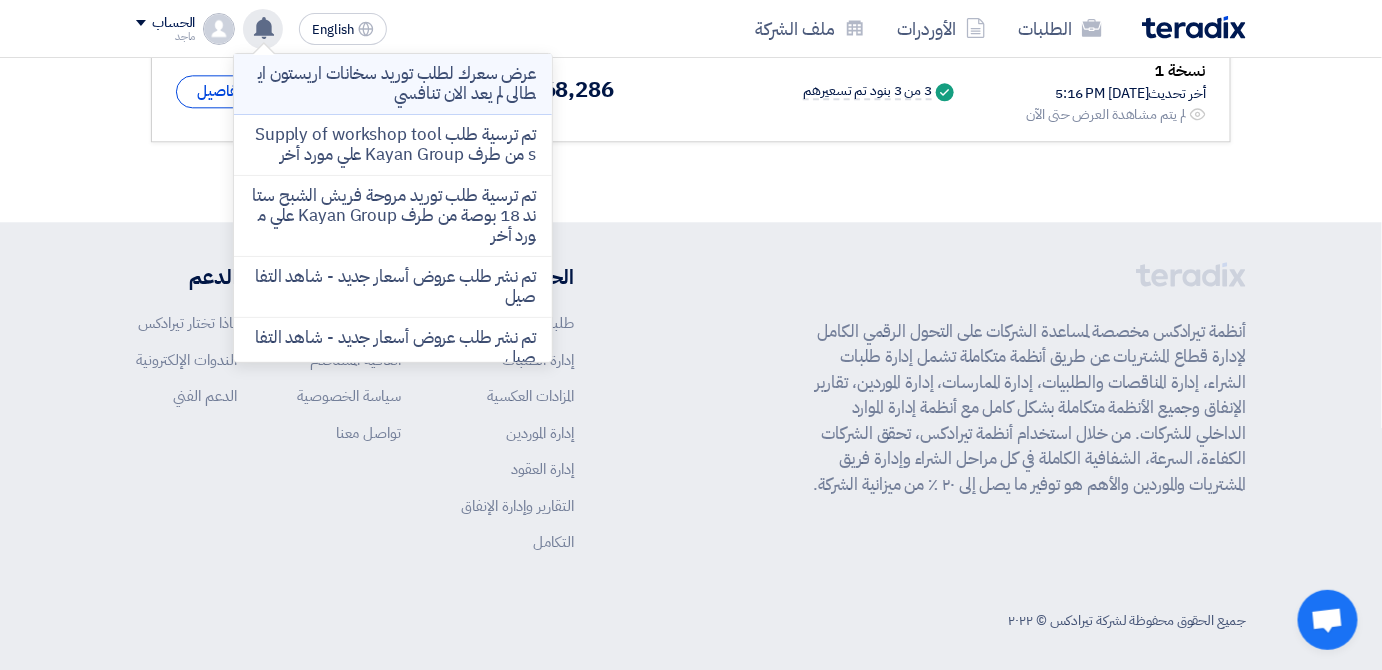 click on "عرض سعرك لطلب توريد سخانات اريستون ايطالى لم يعد الان تنافسي" 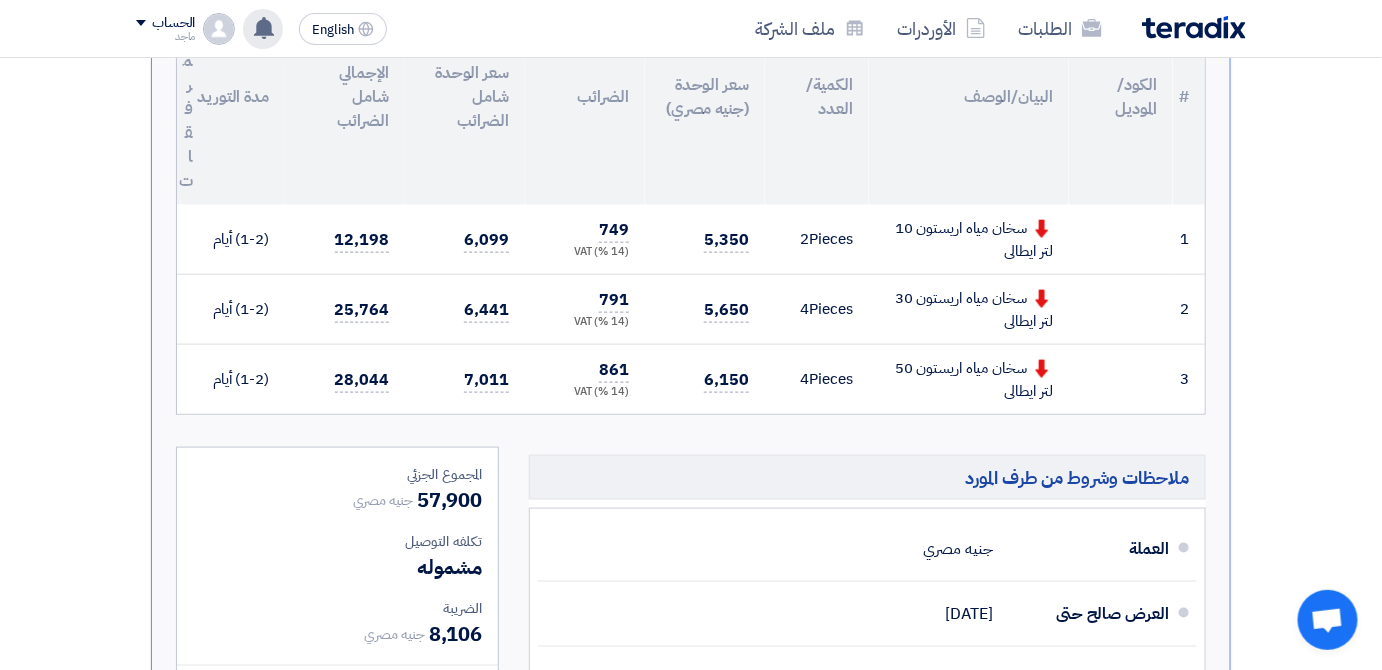 scroll, scrollTop: 616, scrollLeft: 0, axis: vertical 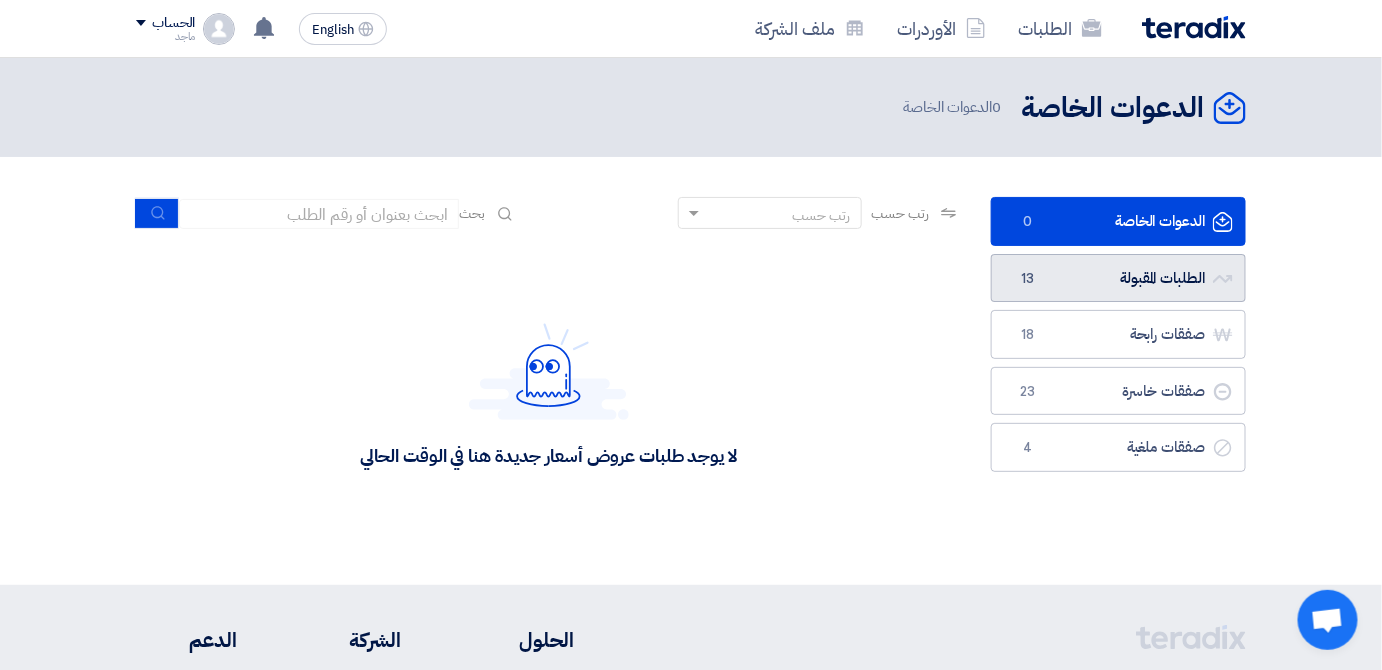 click on "الطلبات المقبولة
الطلبات المقبولة
13" 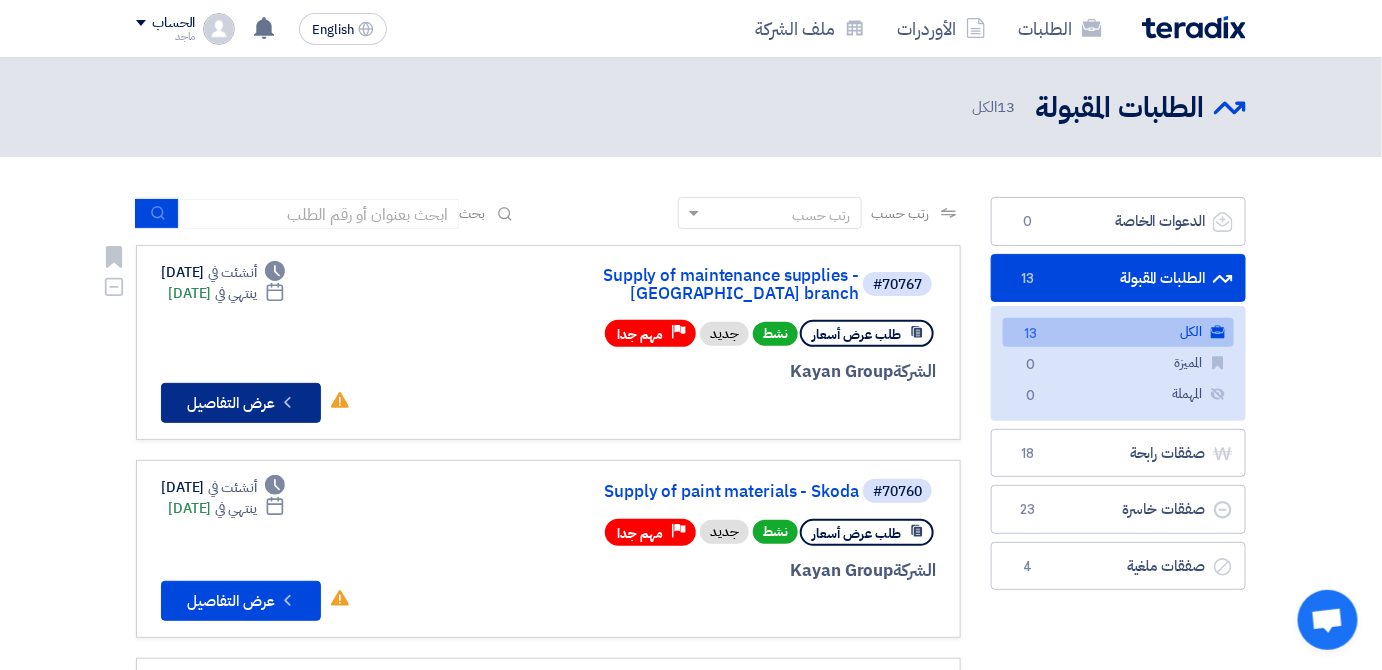 click on "Check details
عرض التفاصيل" 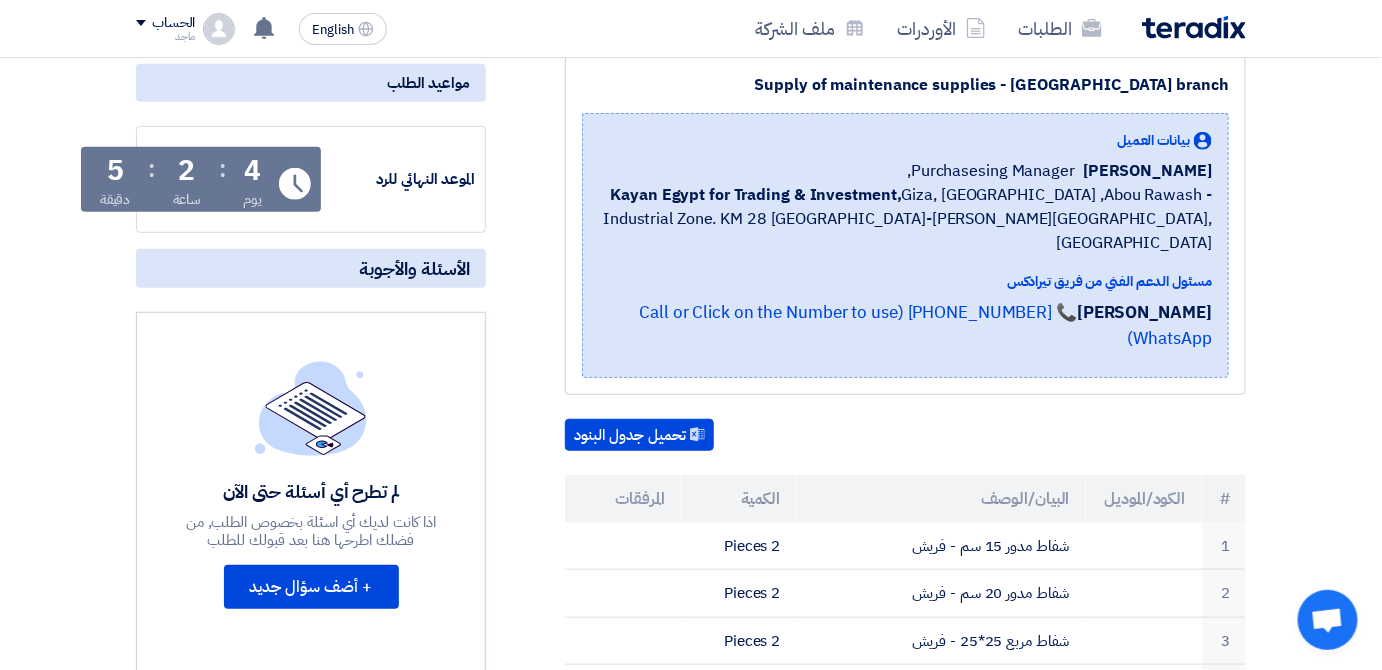 scroll, scrollTop: 288, scrollLeft: 0, axis: vertical 